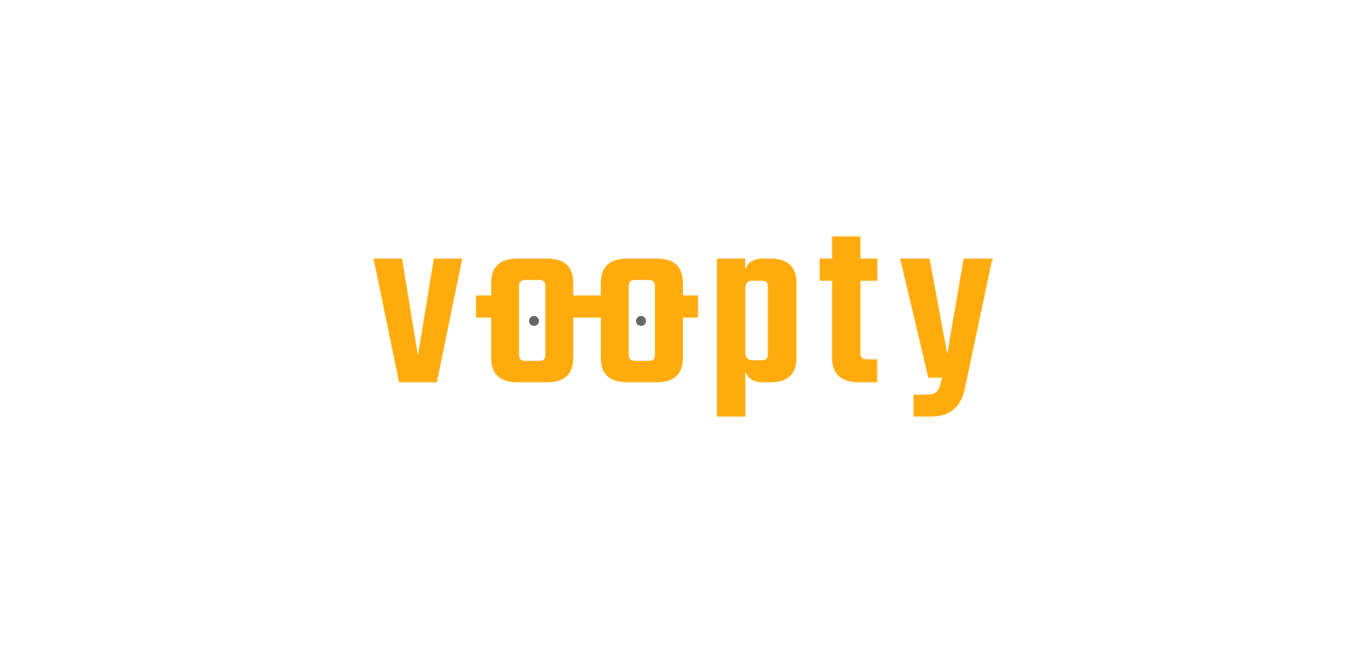scroll, scrollTop: 0, scrollLeft: 0, axis: both 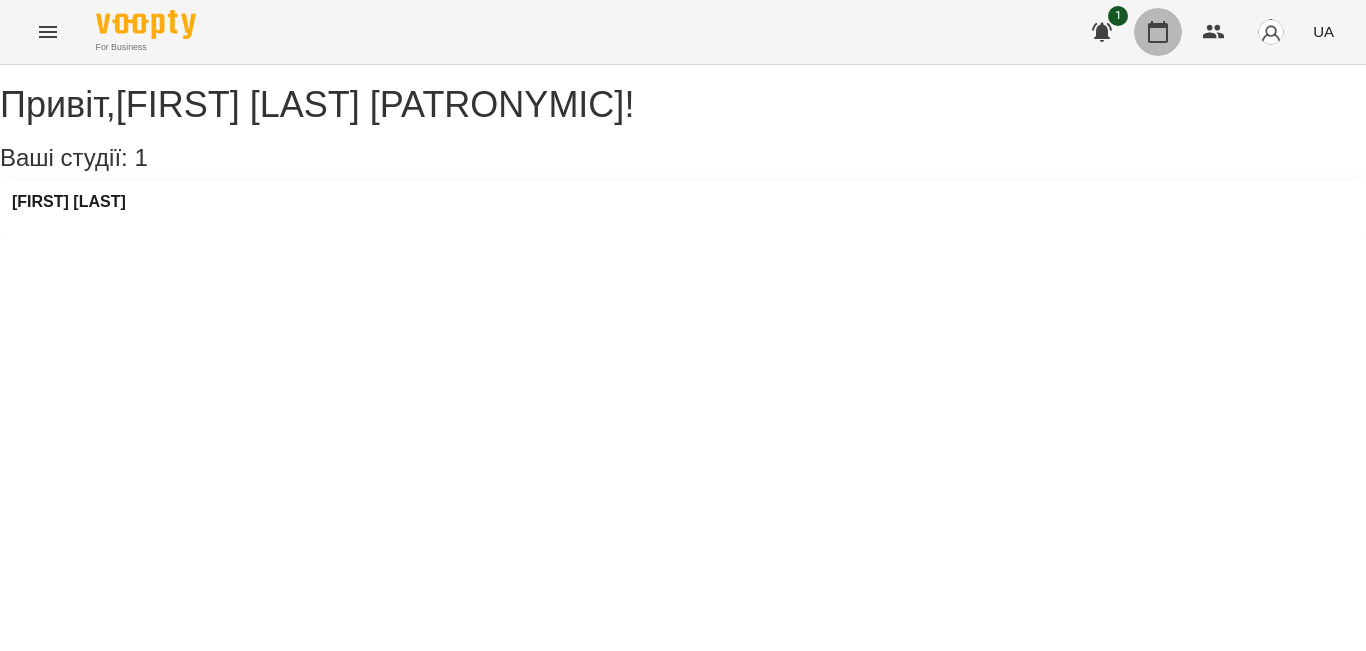 click 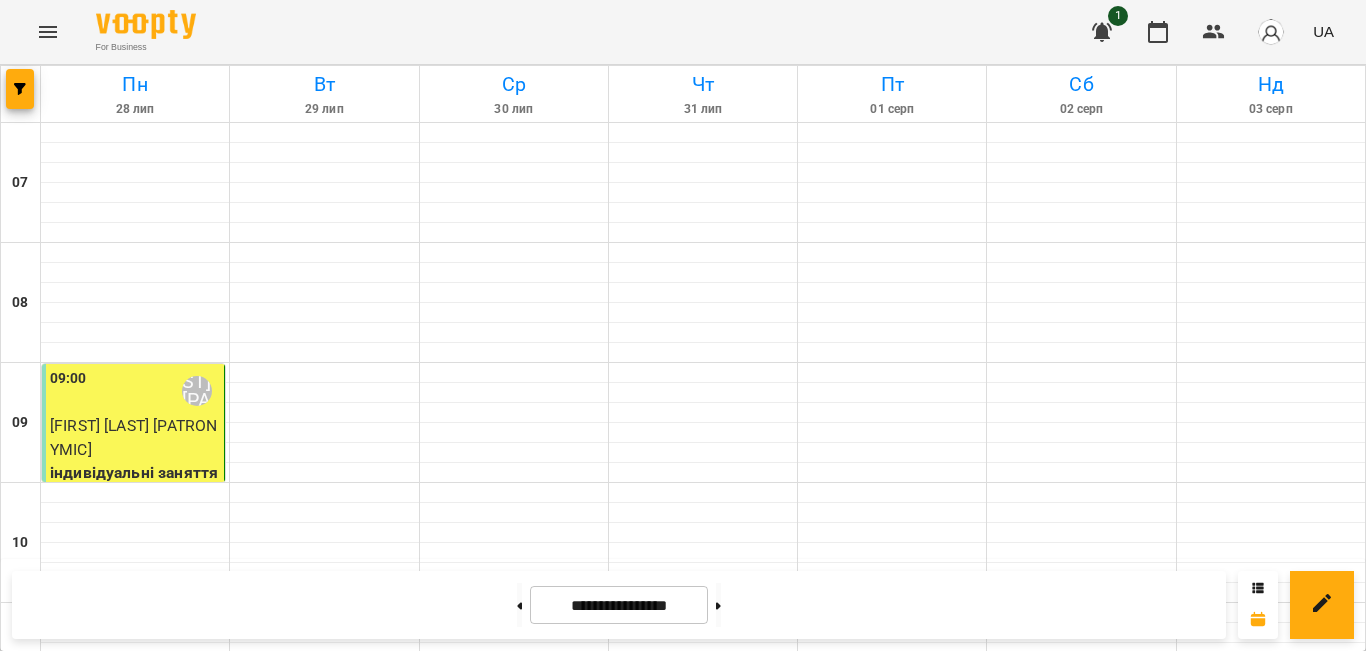 scroll, scrollTop: 900, scrollLeft: 0, axis: vertical 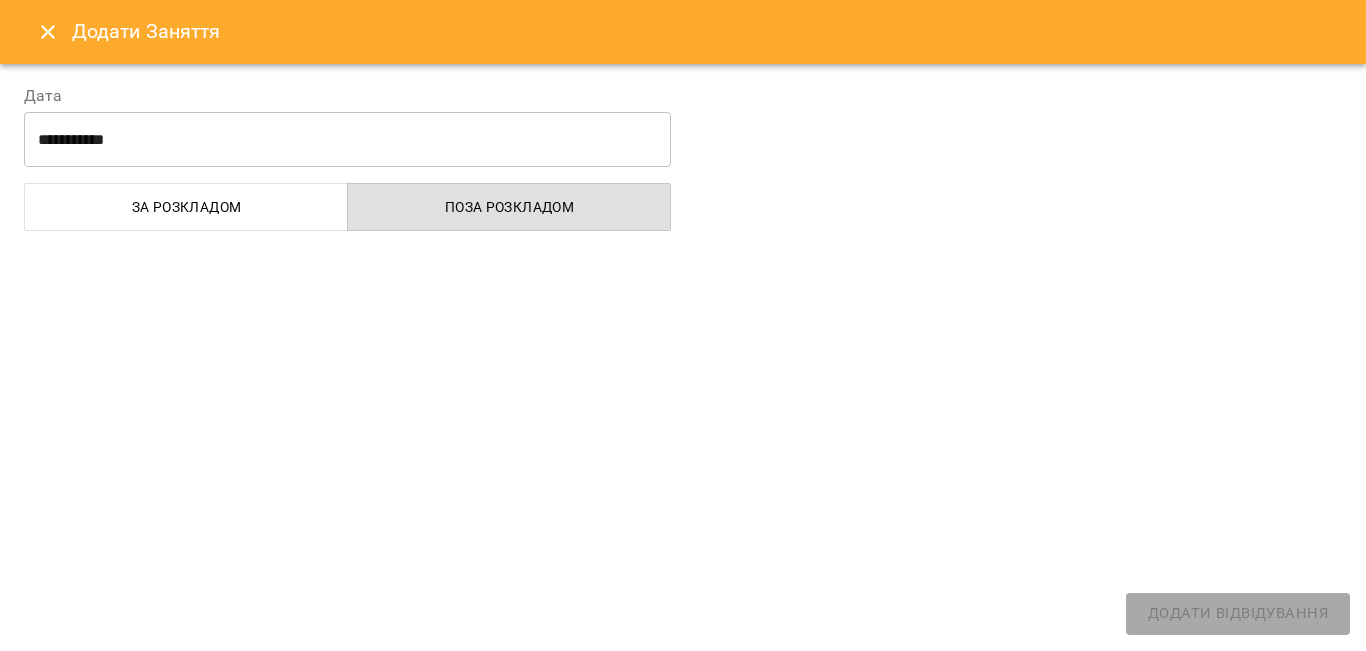 select on "**********" 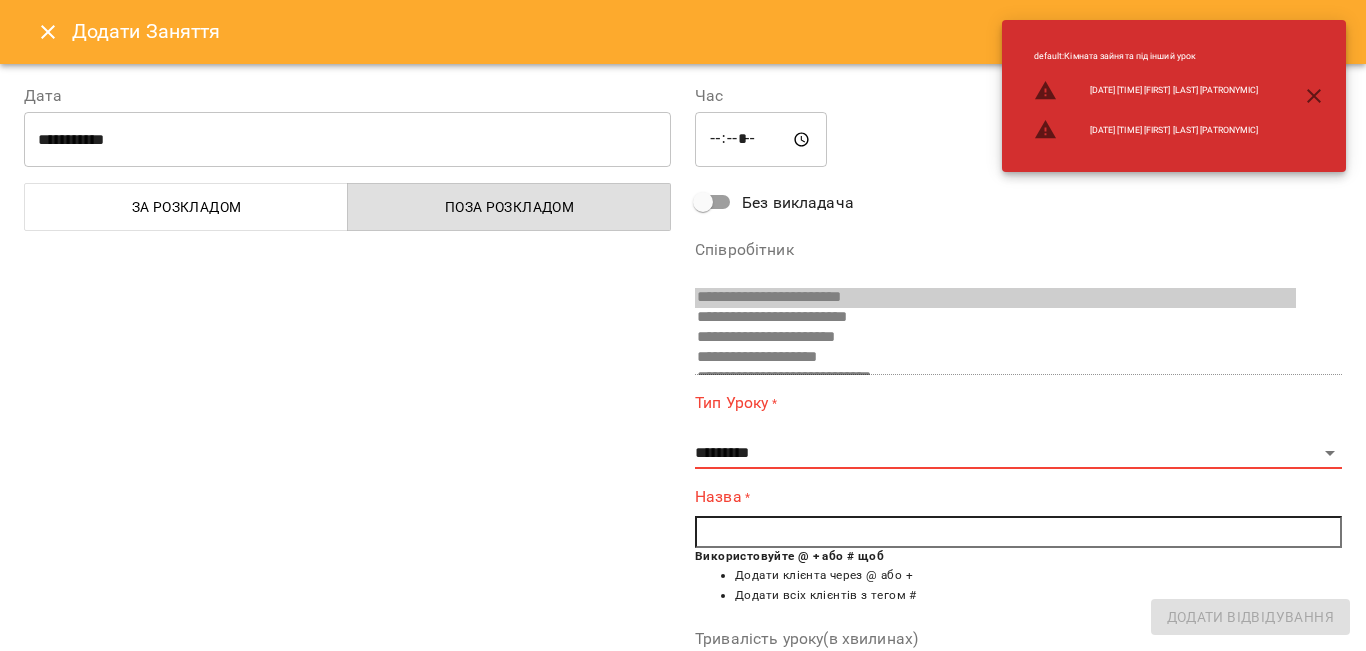 scroll, scrollTop: 553, scrollLeft: 0, axis: vertical 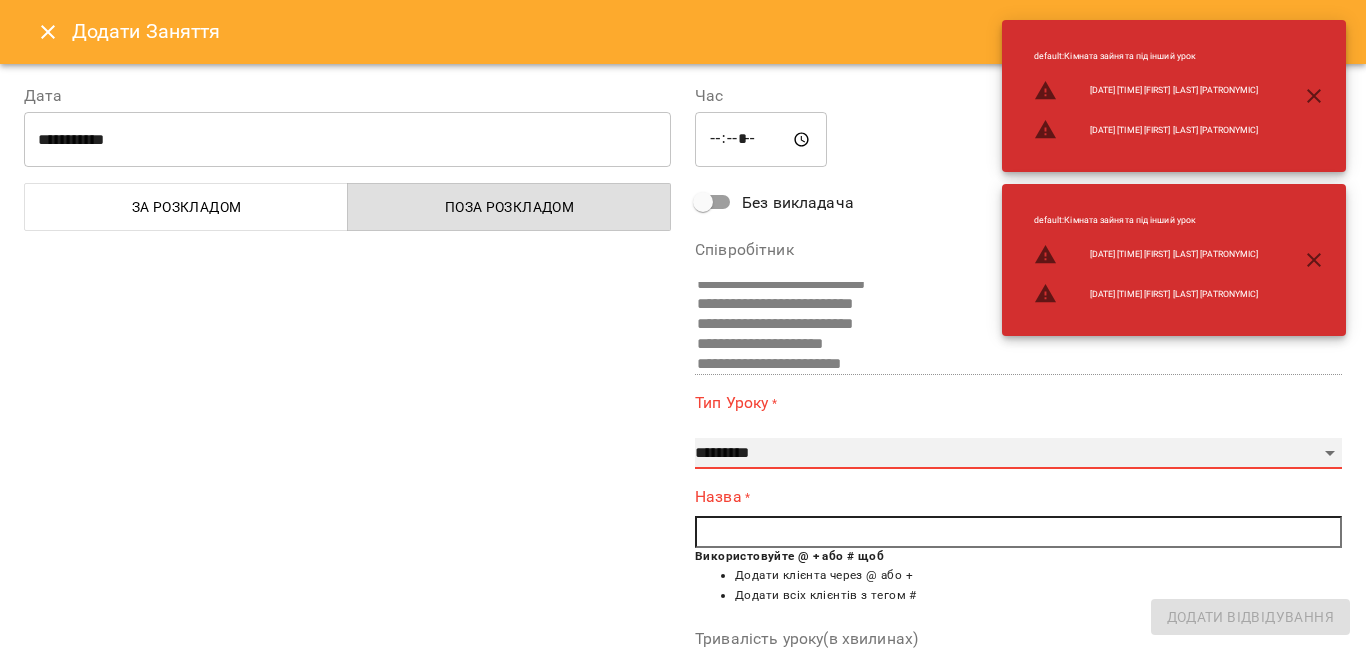 click on "**********" at bounding box center [1018, 454] 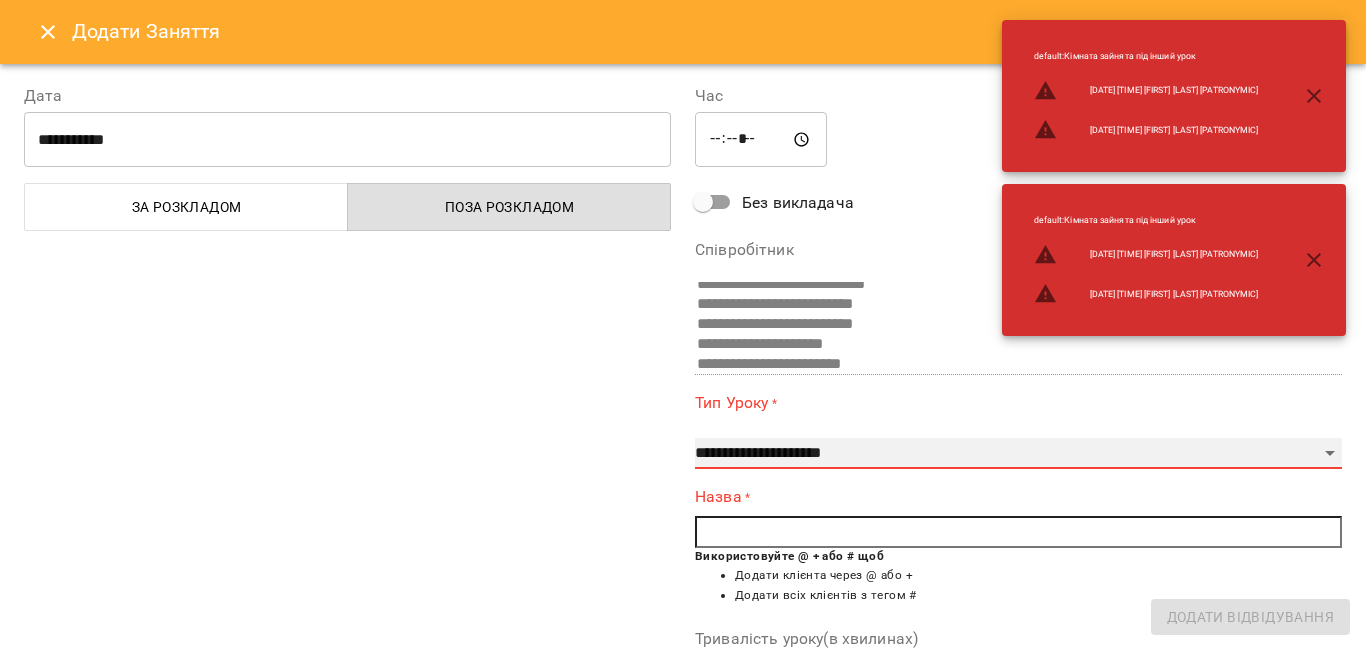 click on "**********" at bounding box center (1018, 454) 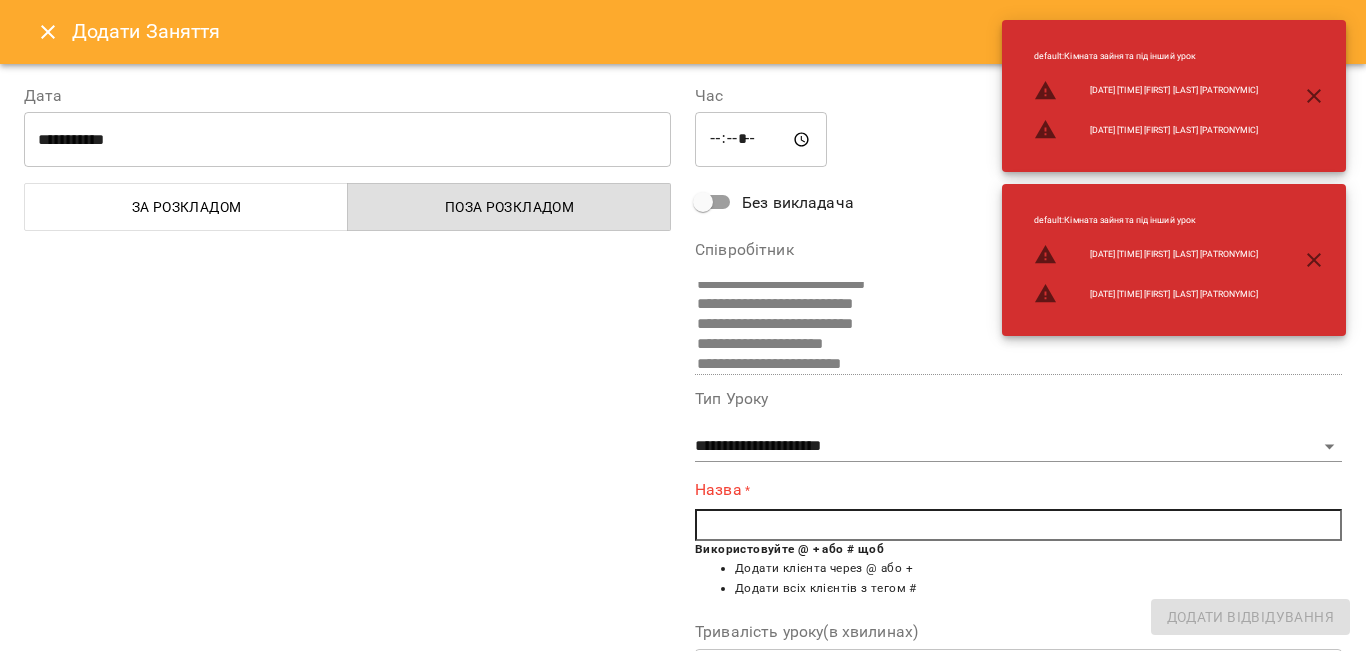 click at bounding box center [1018, 525] 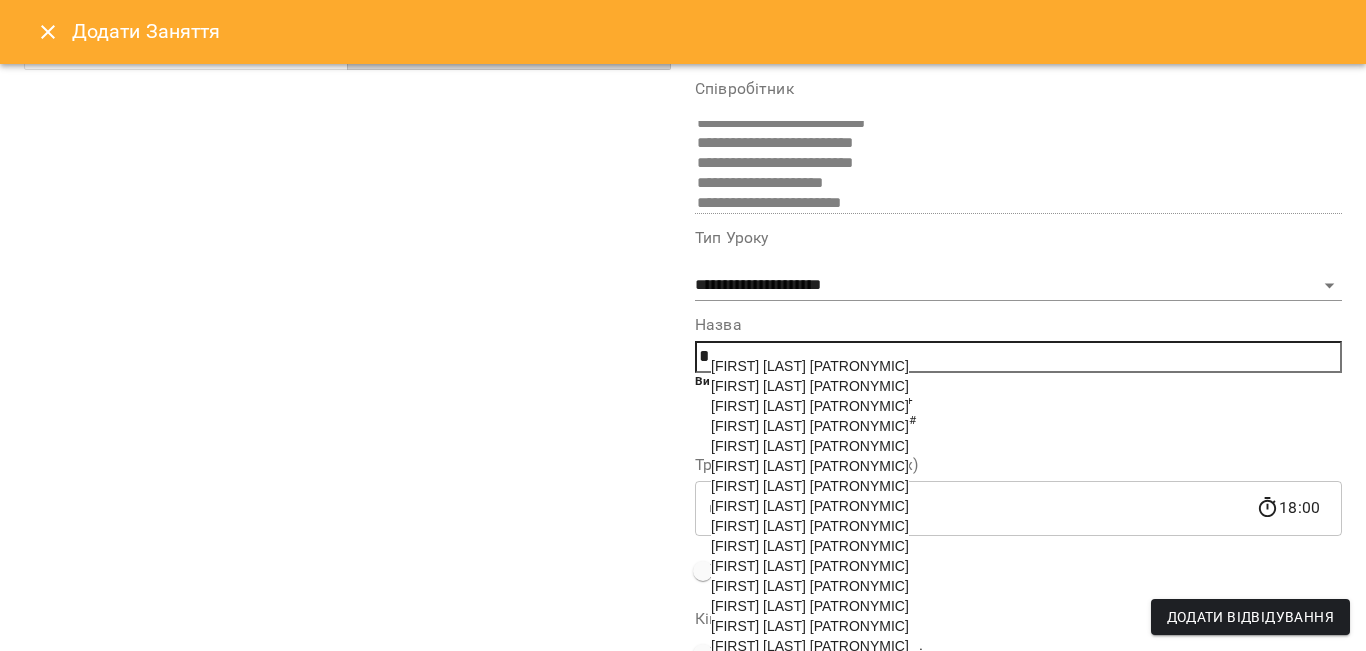 scroll, scrollTop: 303, scrollLeft: 0, axis: vertical 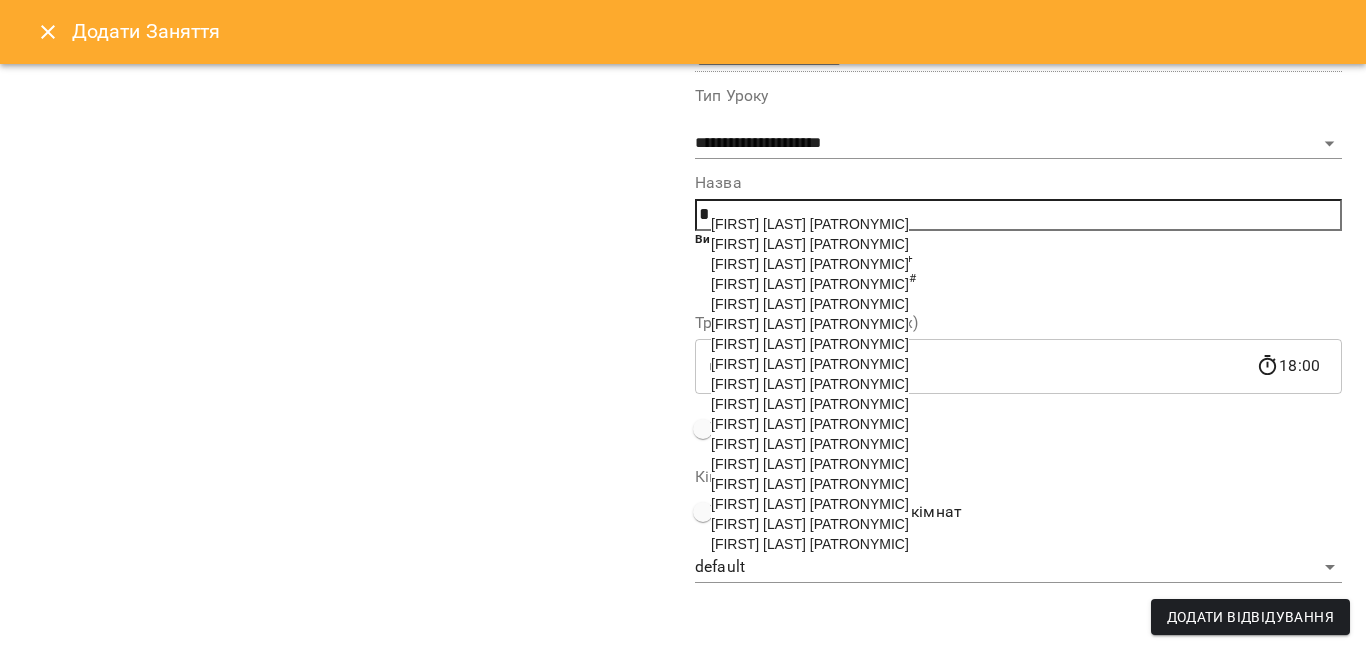 click on "[FIRST] [LAST] [PATRONYMIC]" at bounding box center (810, 264) 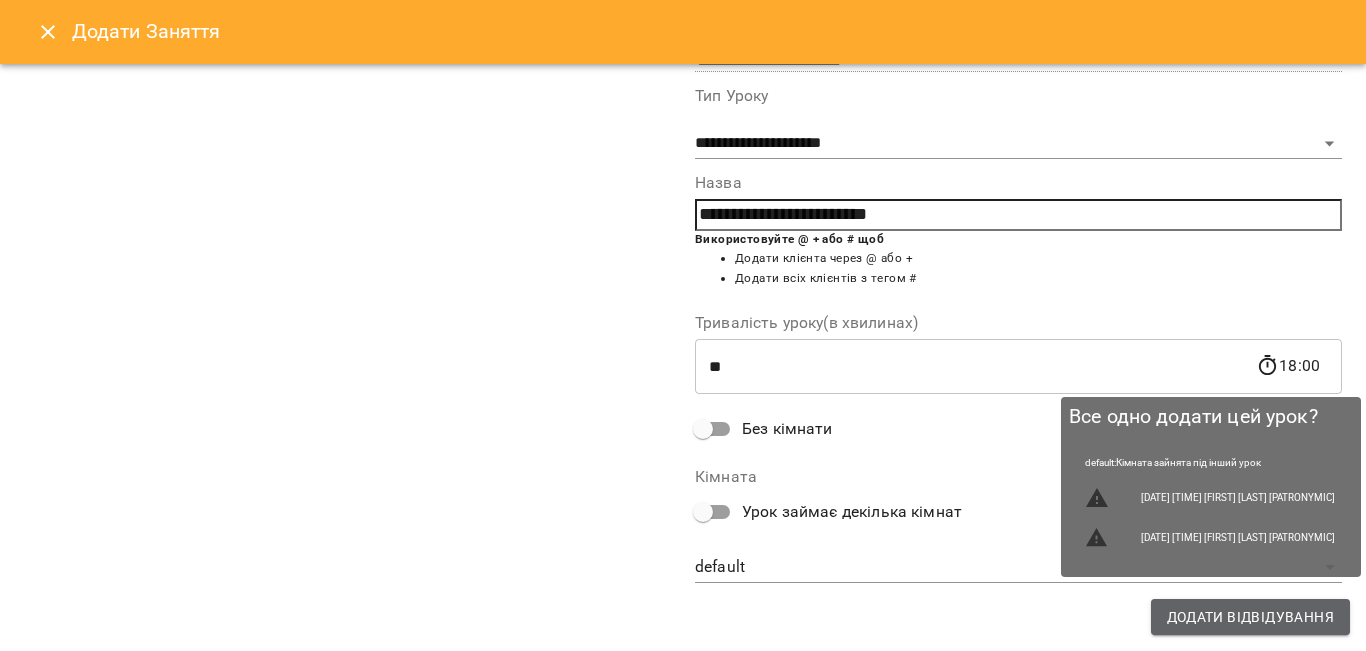 click on "Додати Відвідування" at bounding box center (1250, 617) 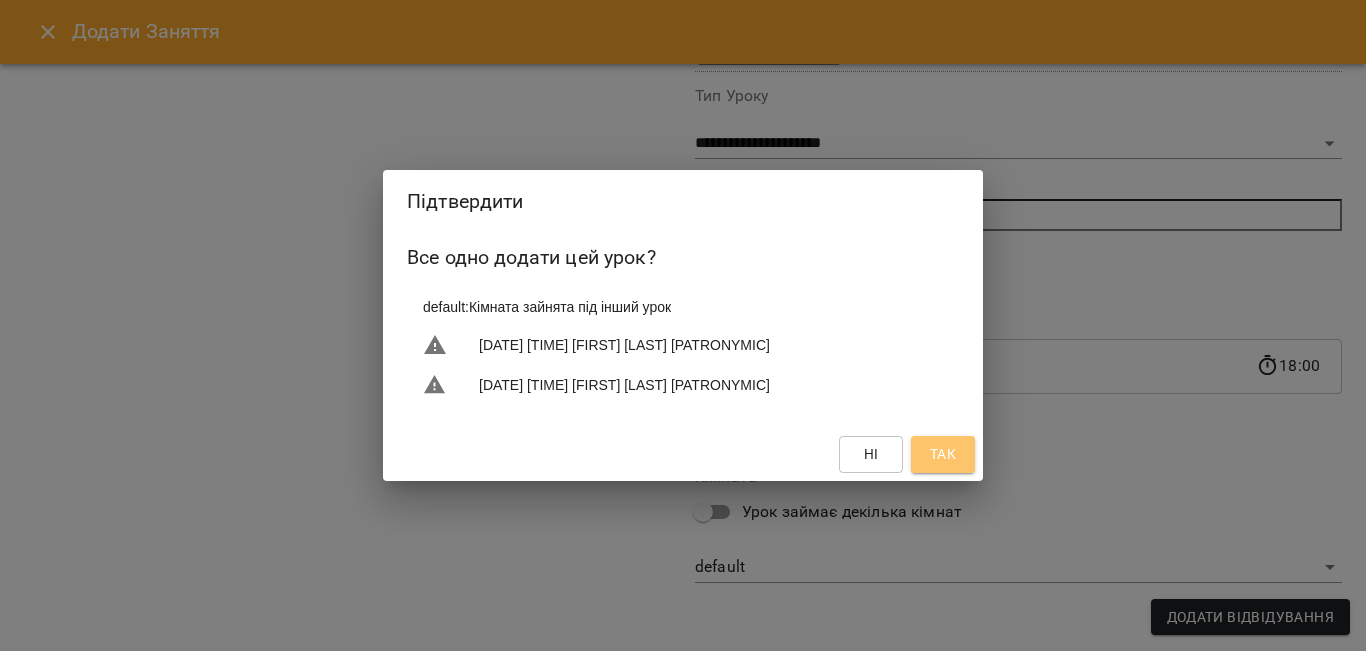 click on "Так" at bounding box center [943, 454] 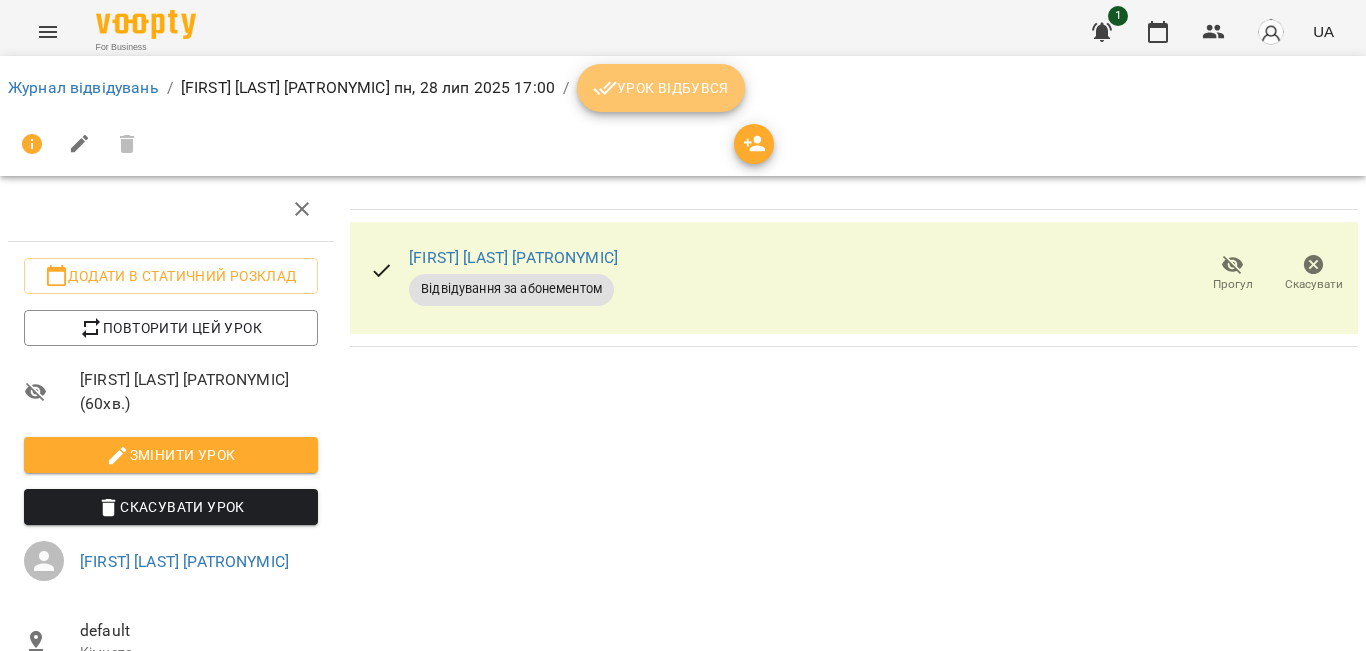 click on "Урок відбувся" at bounding box center [661, 88] 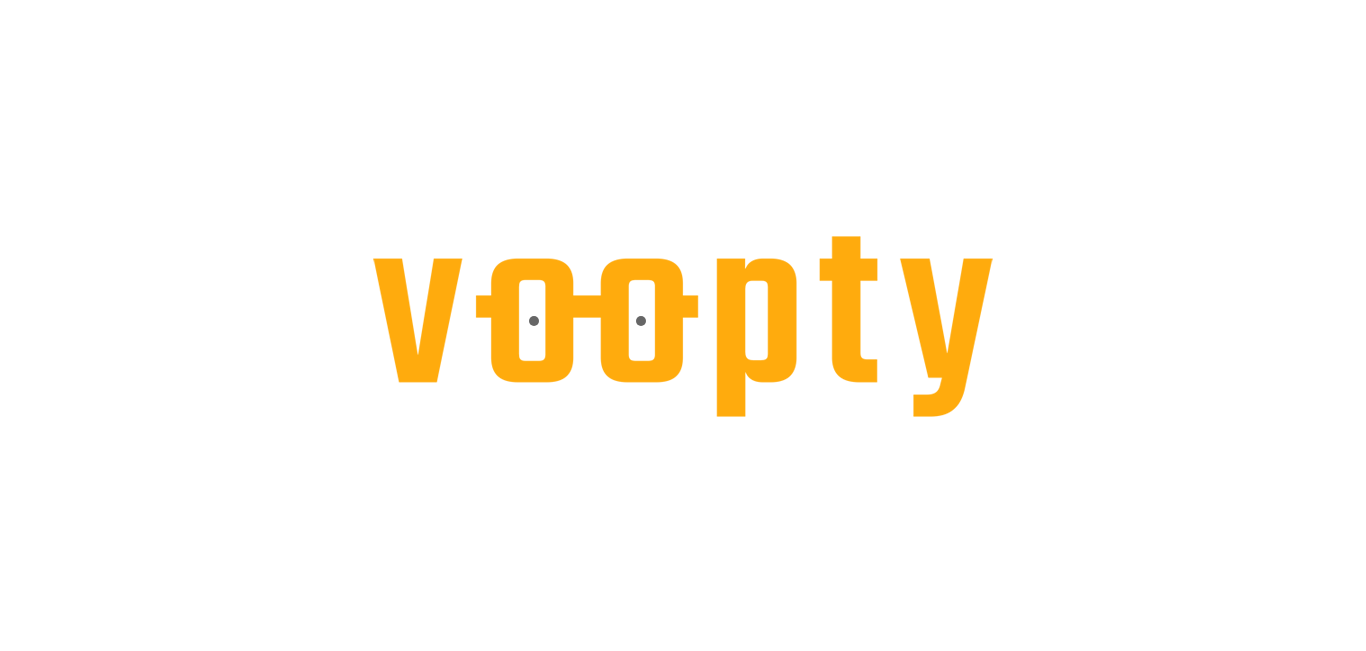 scroll, scrollTop: 0, scrollLeft: 0, axis: both 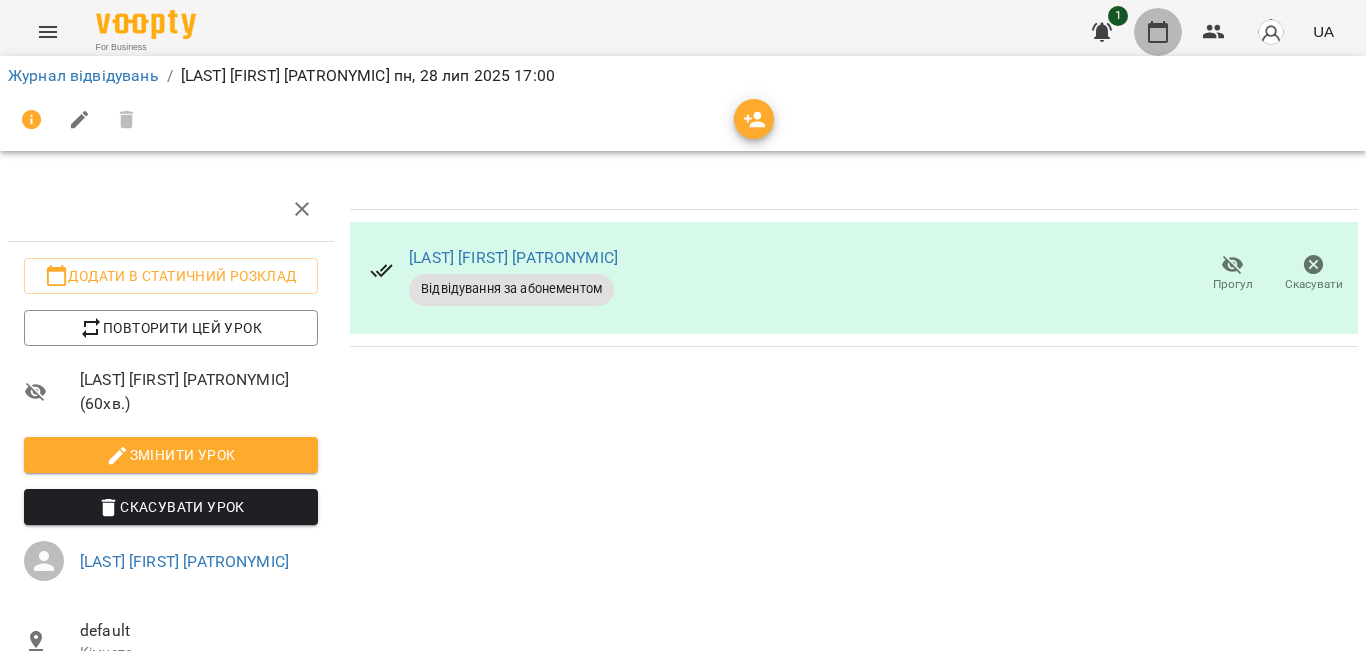 click 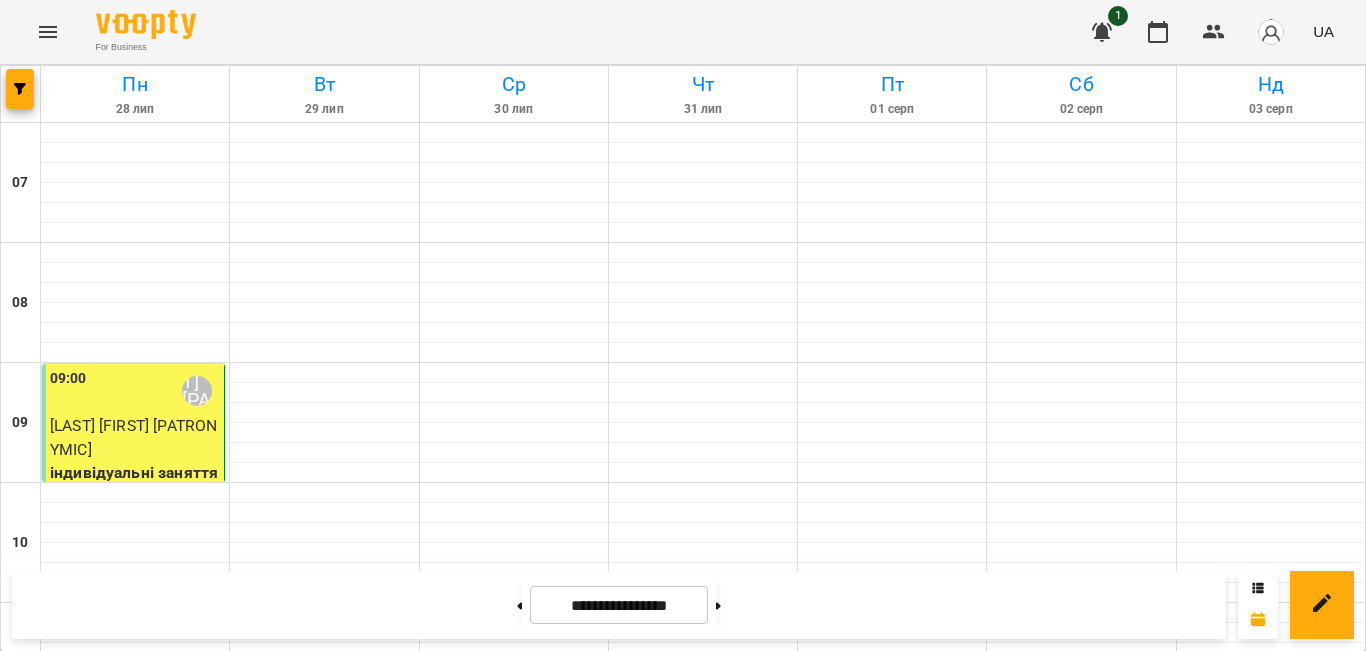 scroll, scrollTop: 1330, scrollLeft: 0, axis: vertical 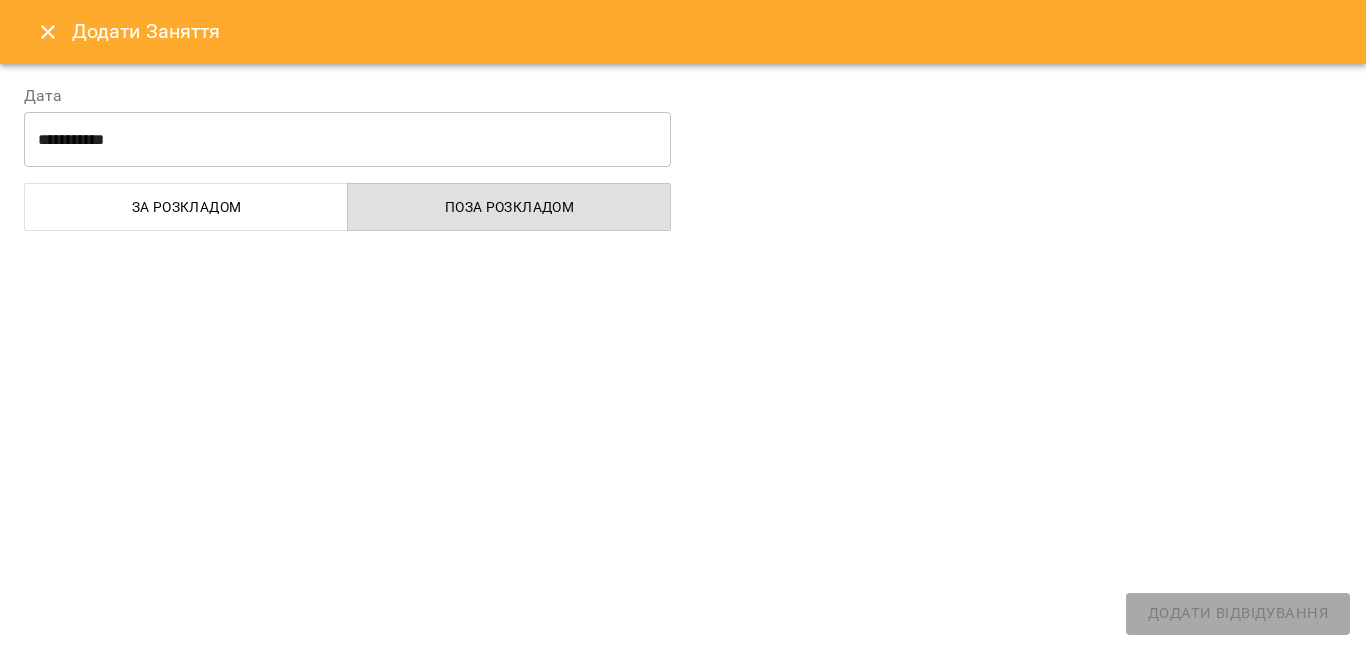 select on "**********" 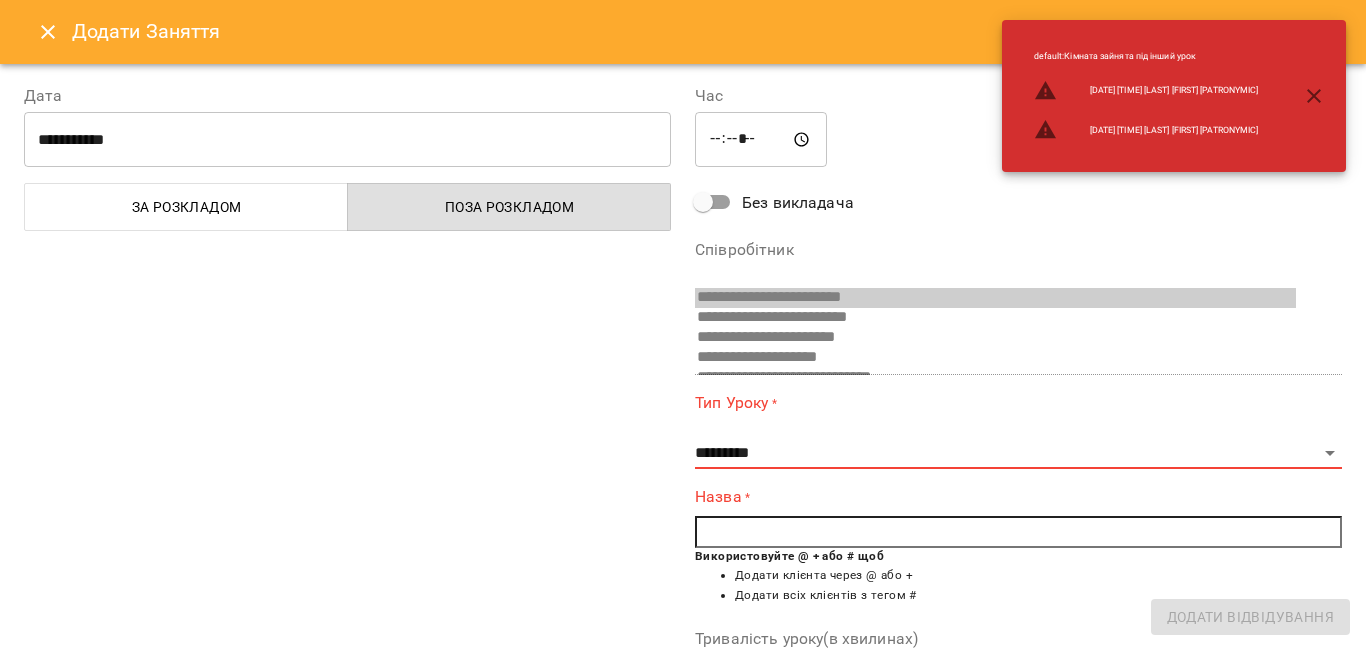 scroll, scrollTop: 553, scrollLeft: 0, axis: vertical 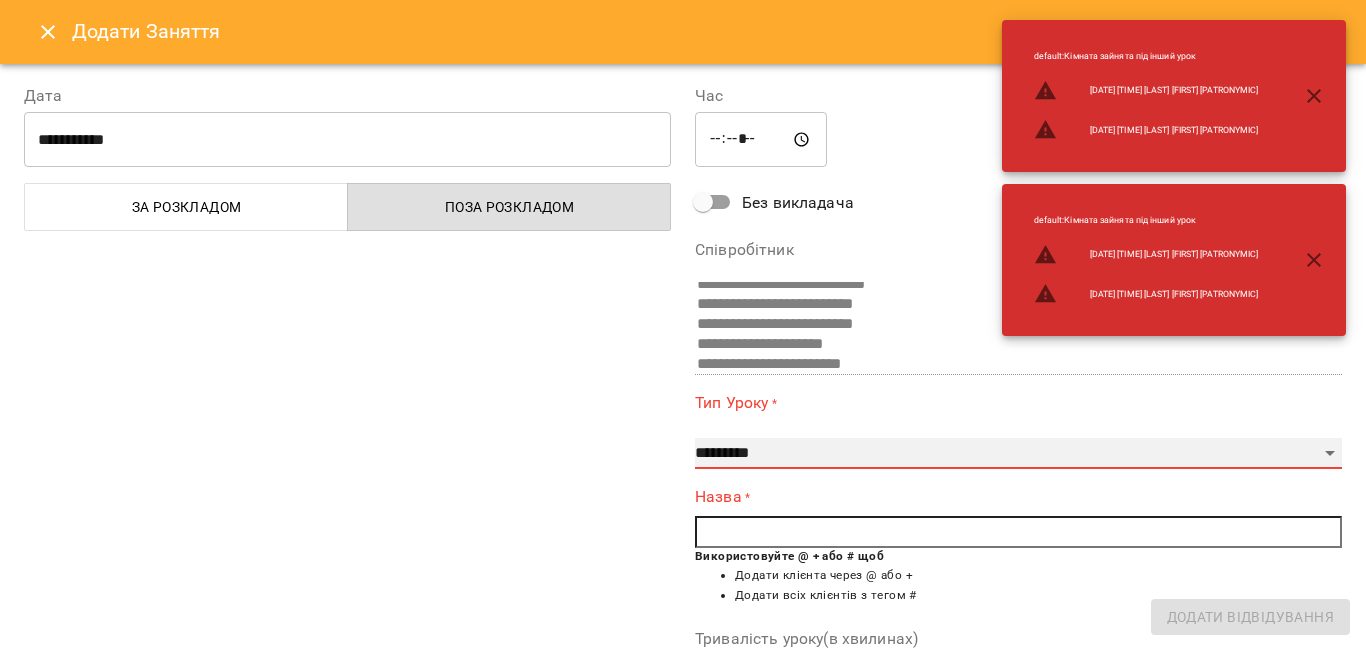 click on "**********" at bounding box center (1018, 454) 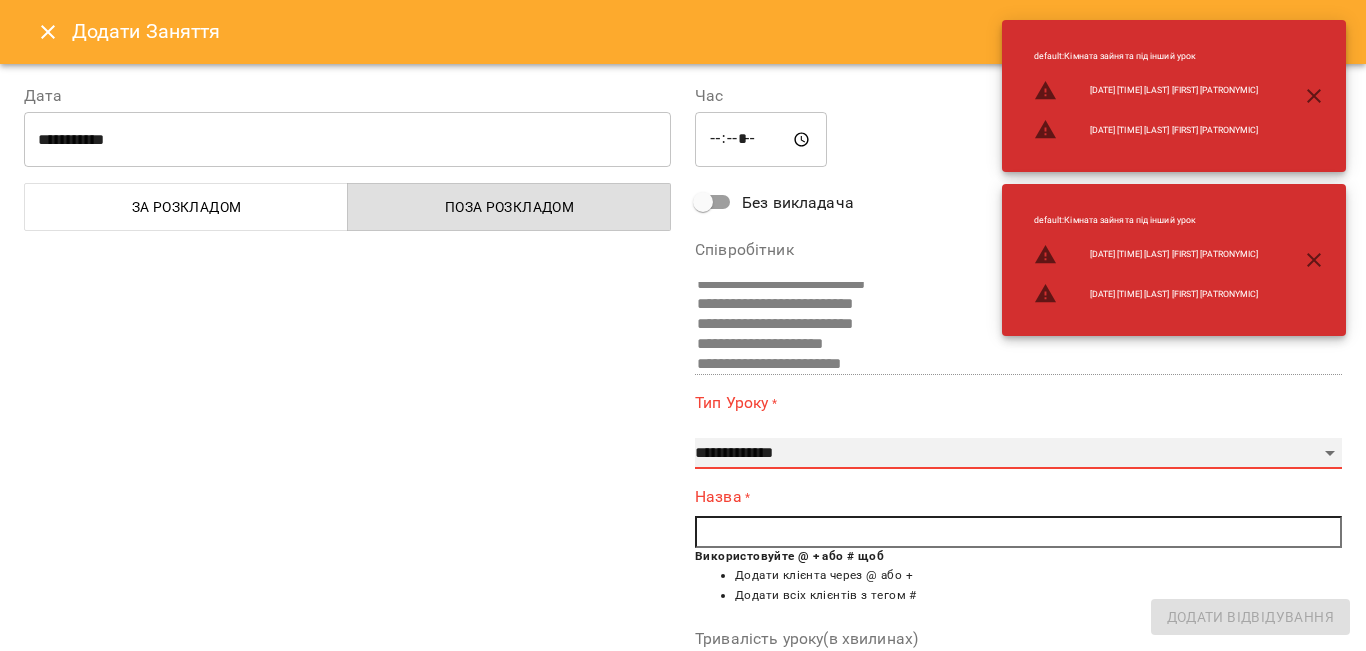 click on "**********" at bounding box center [1018, 454] 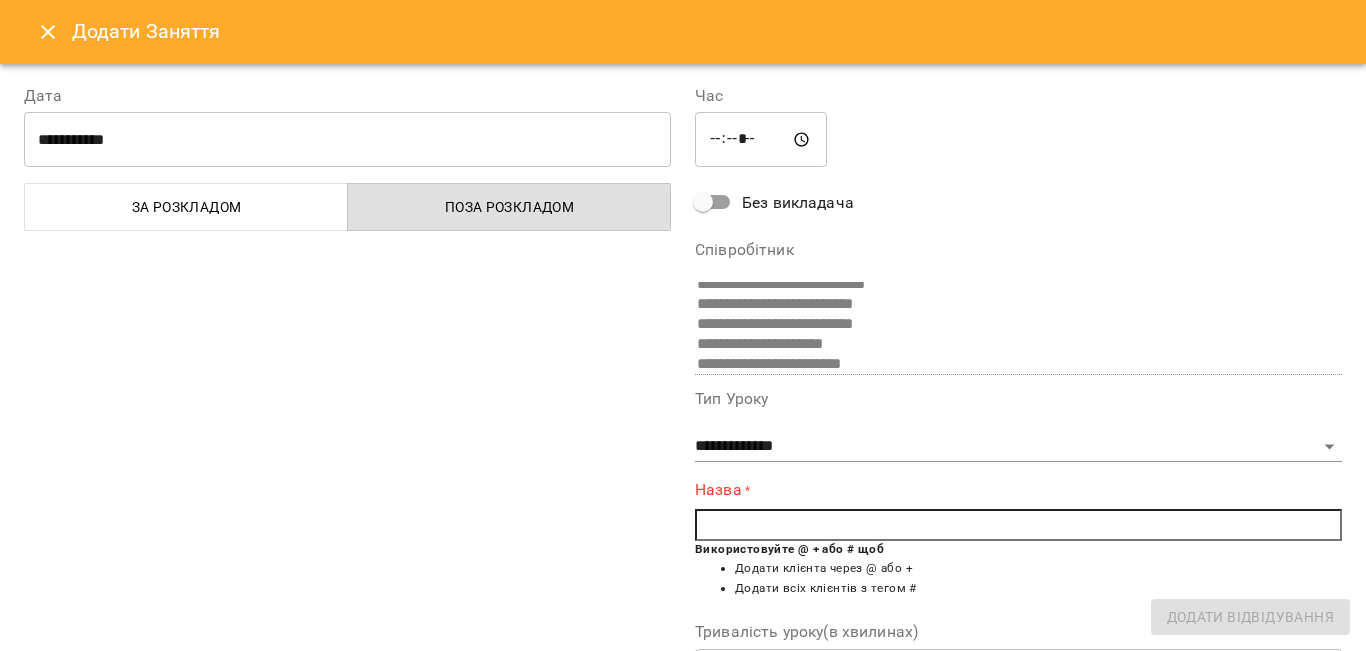 click at bounding box center (1018, 525) 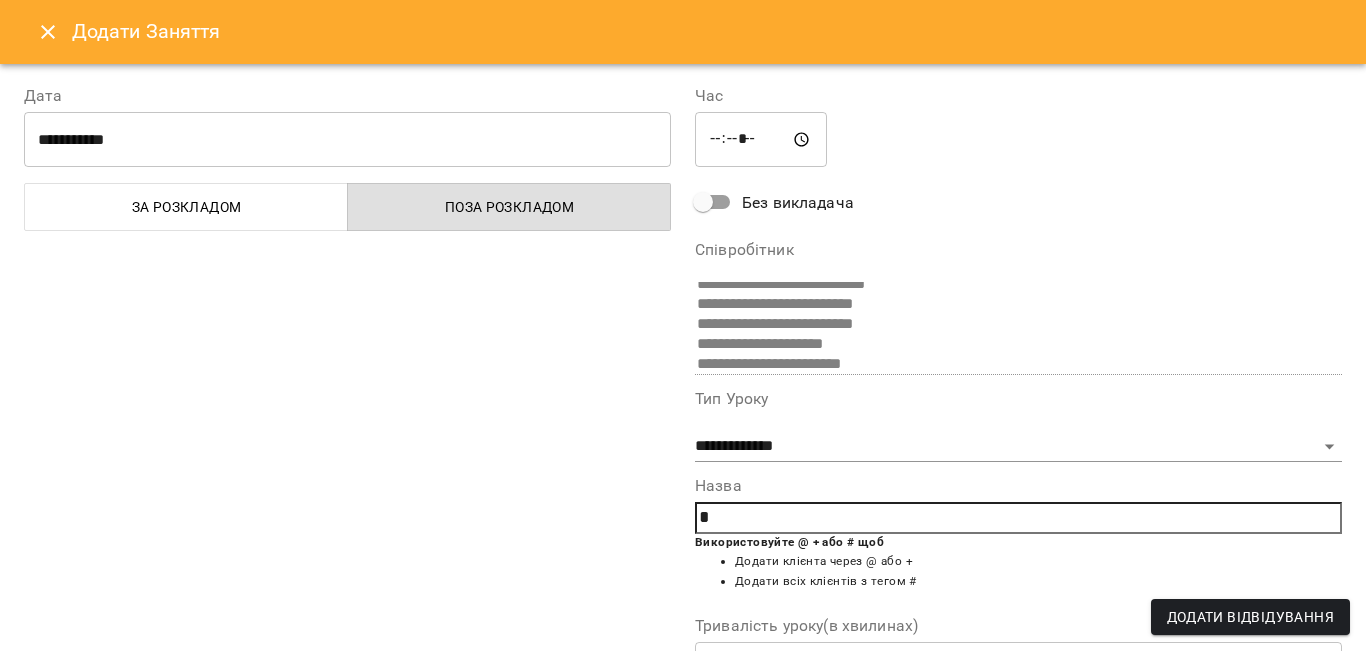 click on "*" at bounding box center [1018, 518] 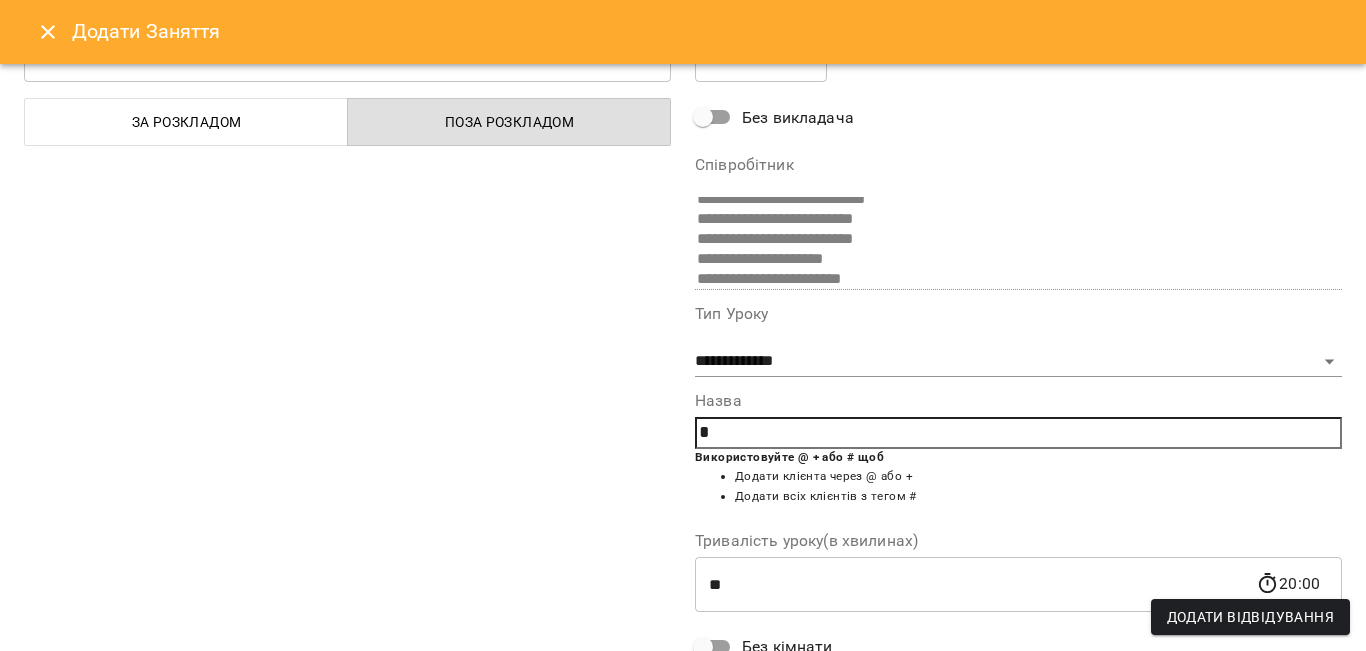 click on "*" at bounding box center [1018, 433] 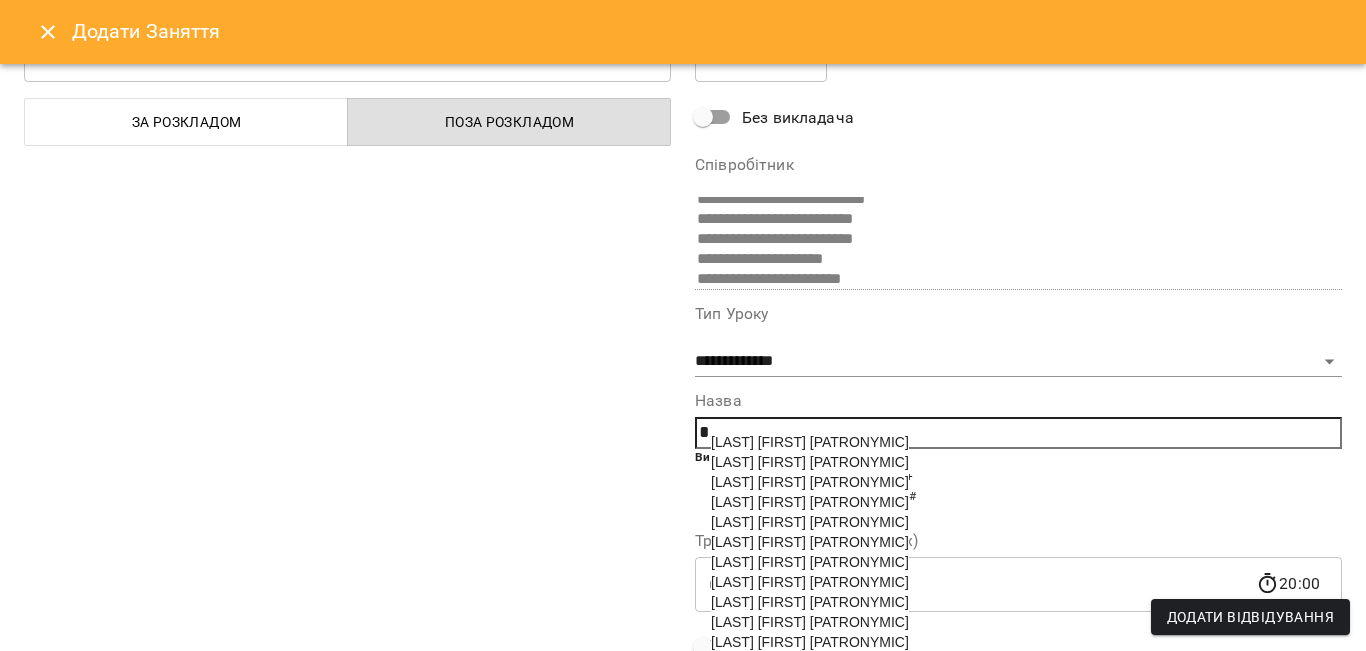 scroll, scrollTop: 303, scrollLeft: 0, axis: vertical 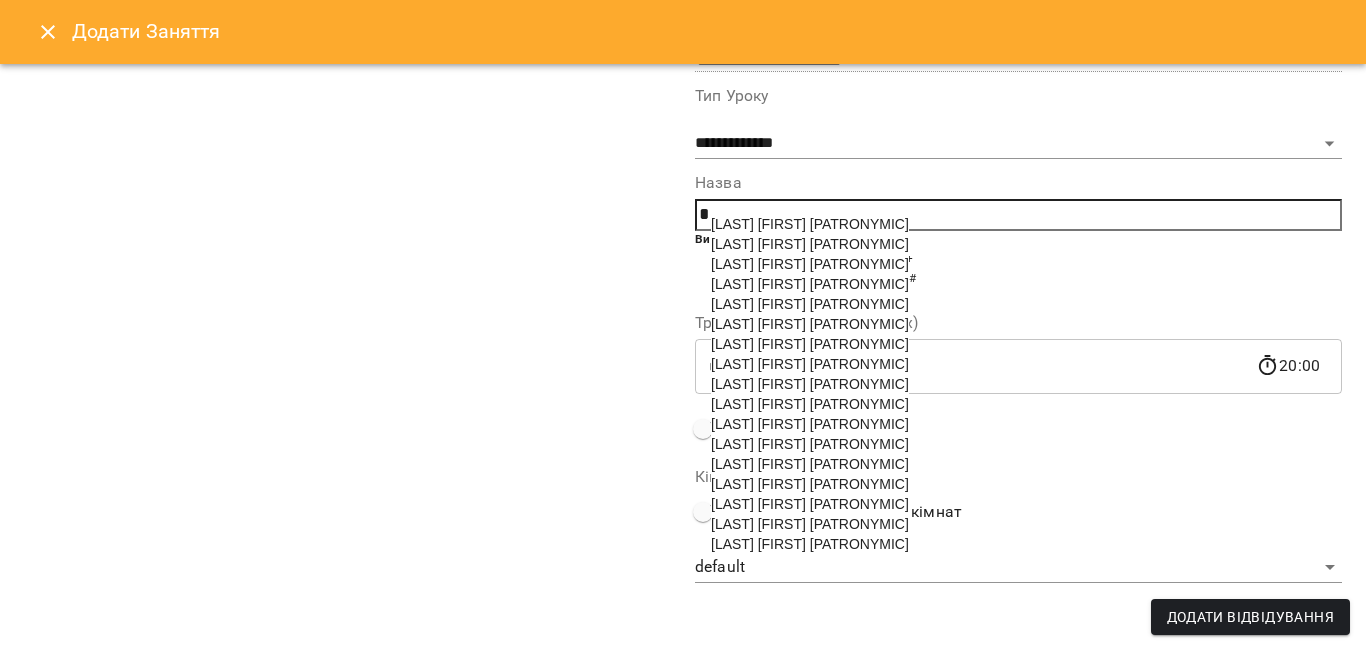 click on "[FIRST] [LAST] [PATRONYMIC]" at bounding box center (810, 484) 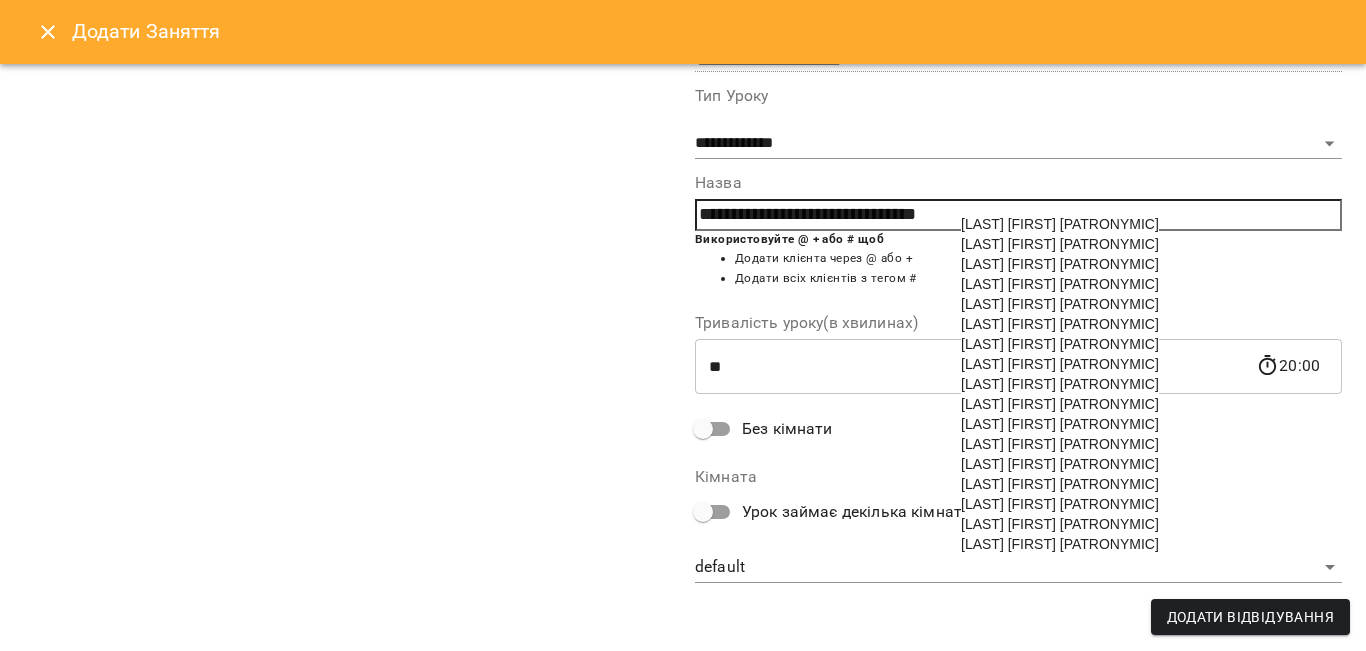 click on "[FIRST] [LAST] [PATRONYMIC]" at bounding box center [1060, 404] 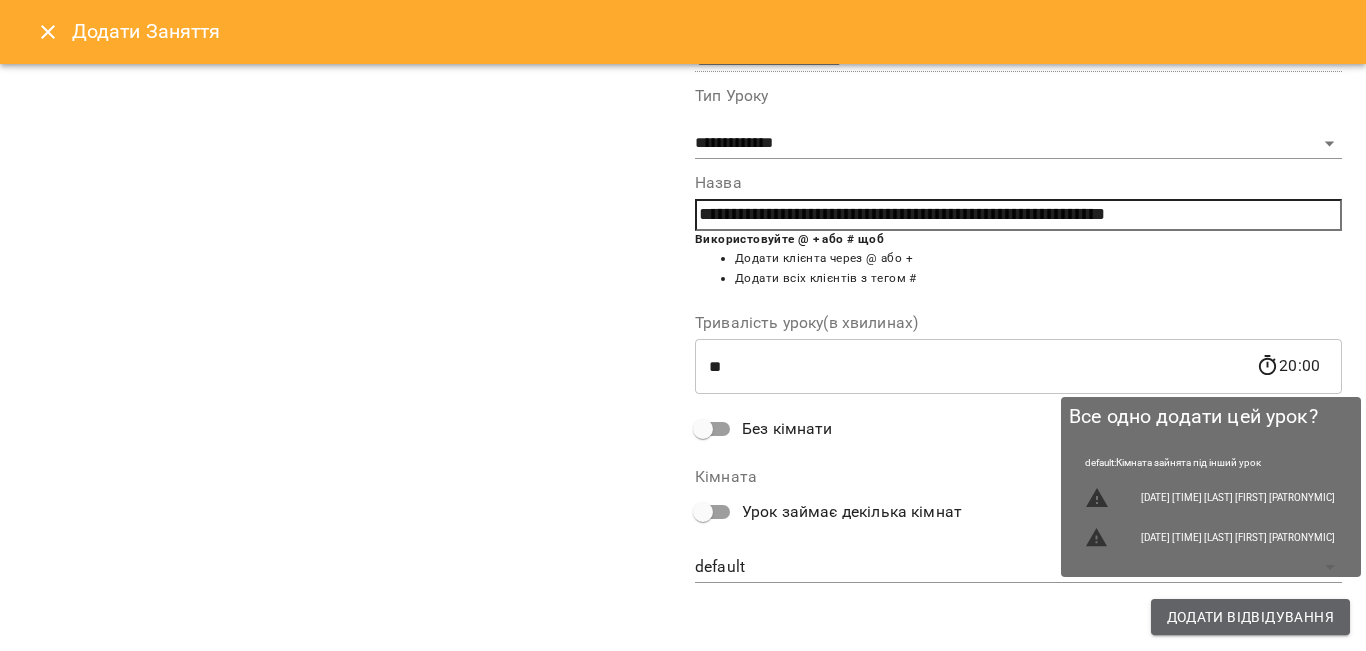 click on "Додати Відвідування" at bounding box center [1250, 617] 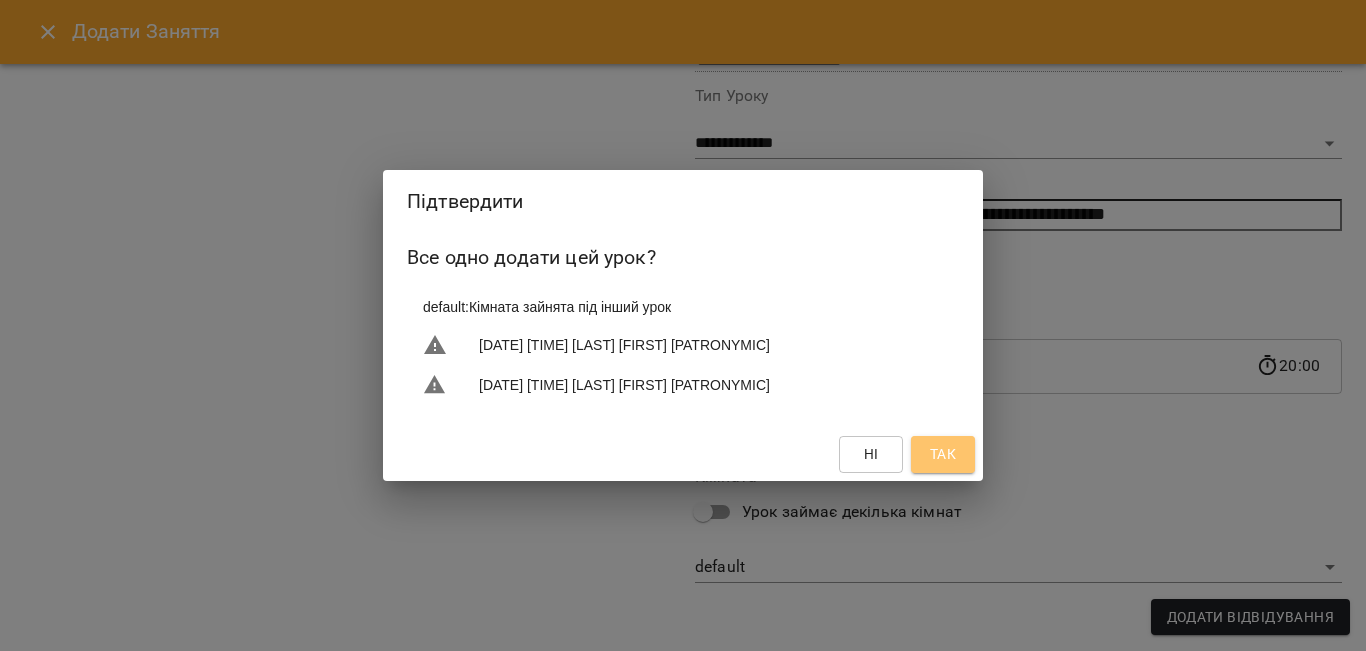 click on "Так" at bounding box center (943, 454) 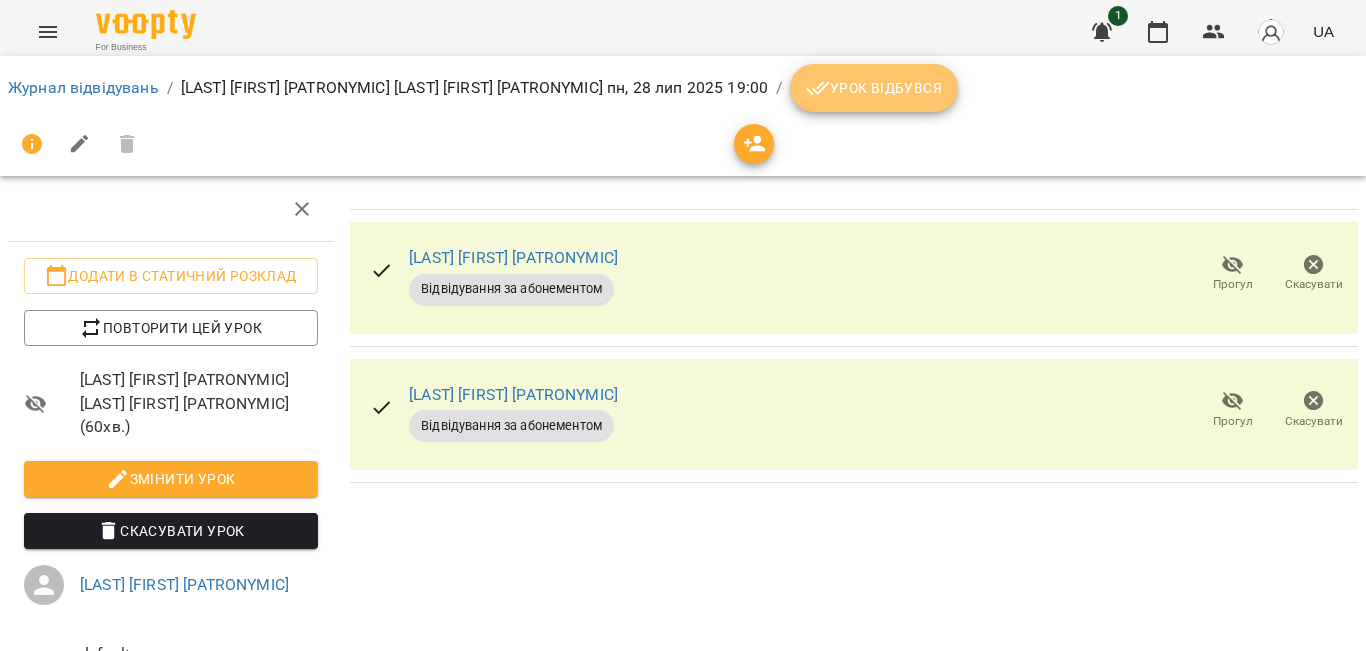 click 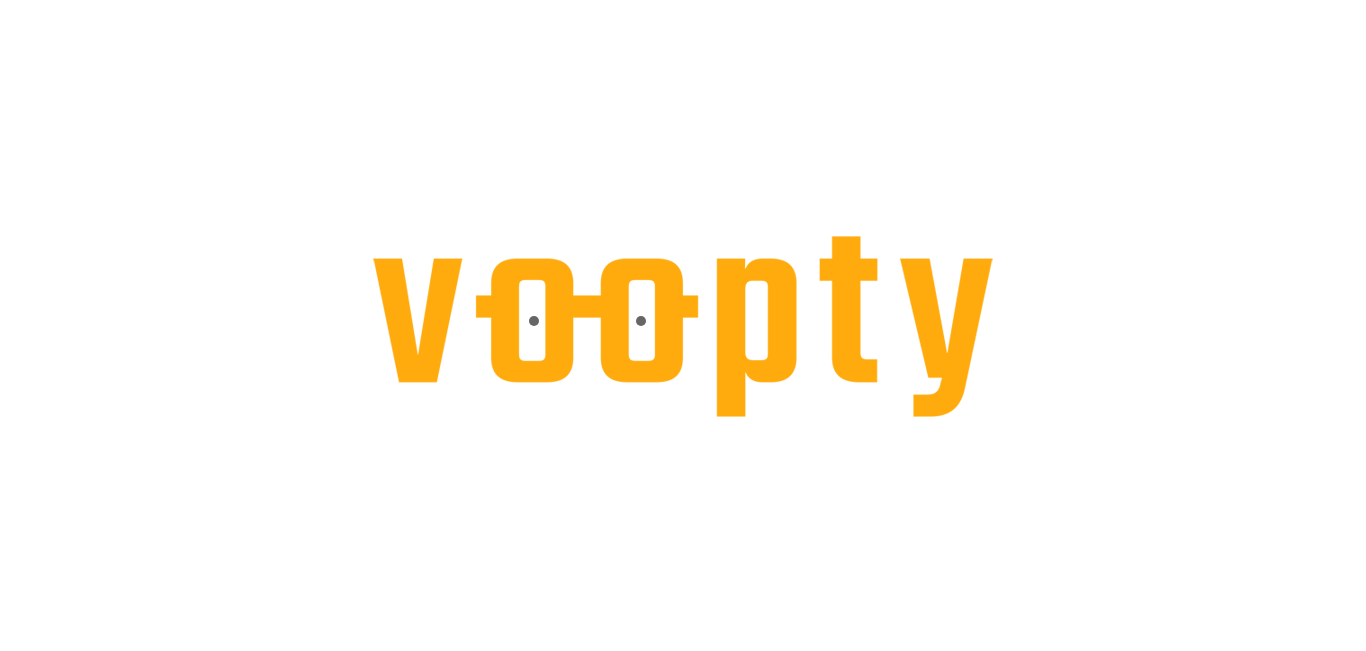scroll, scrollTop: 0, scrollLeft: 0, axis: both 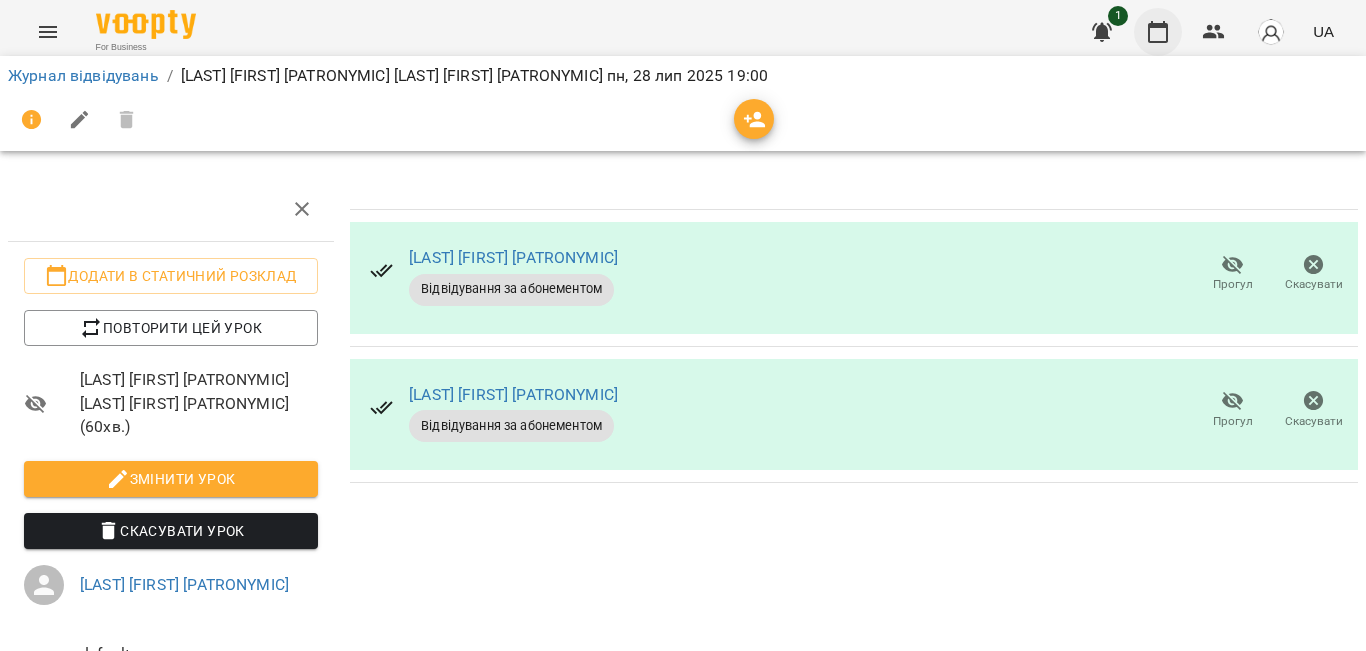 click at bounding box center (1158, 32) 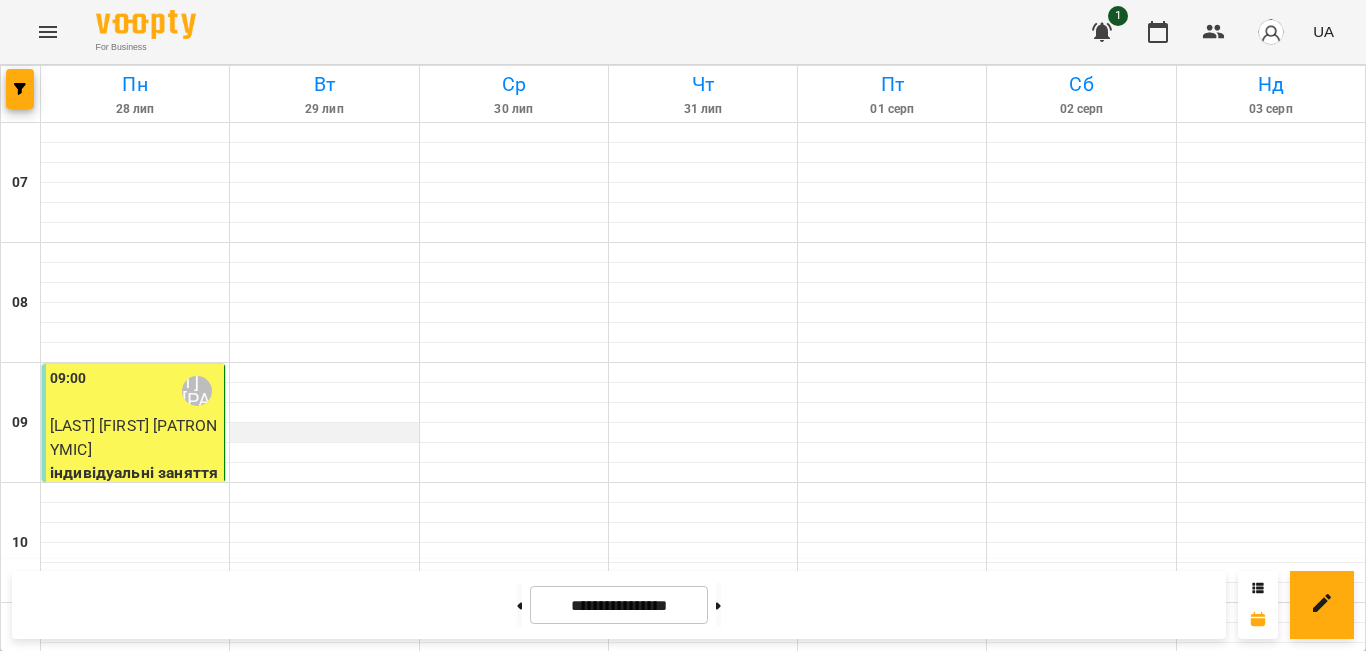 scroll, scrollTop: 0, scrollLeft: 0, axis: both 